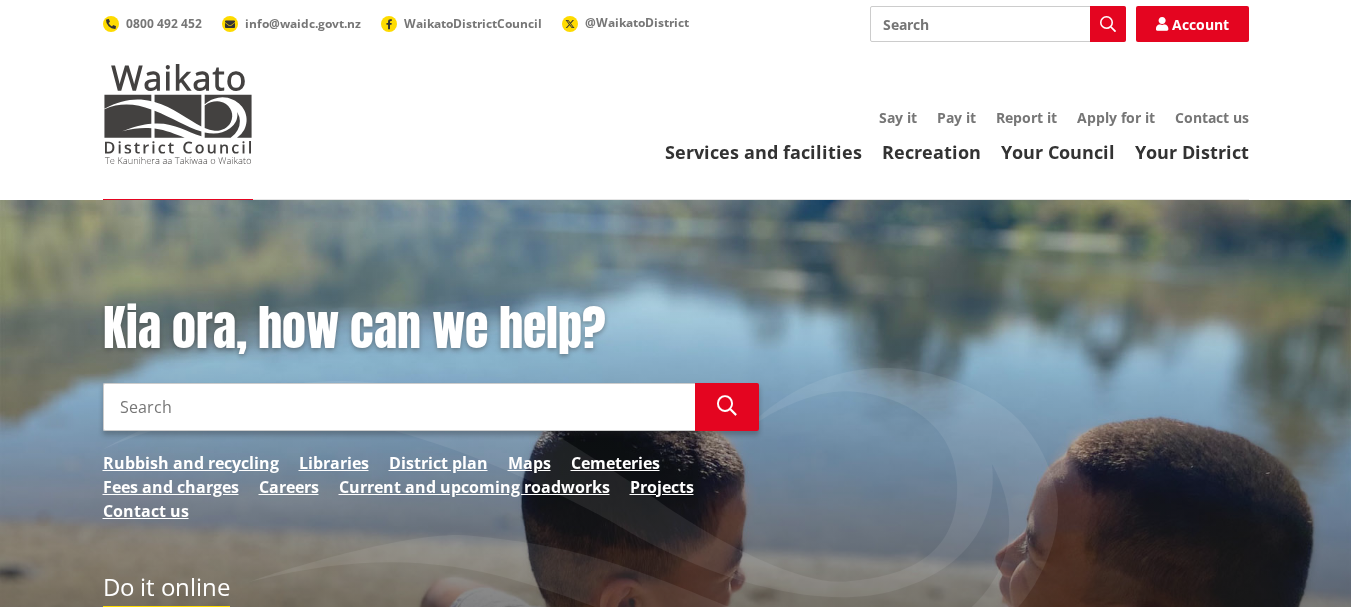 scroll, scrollTop: 0, scrollLeft: 0, axis: both 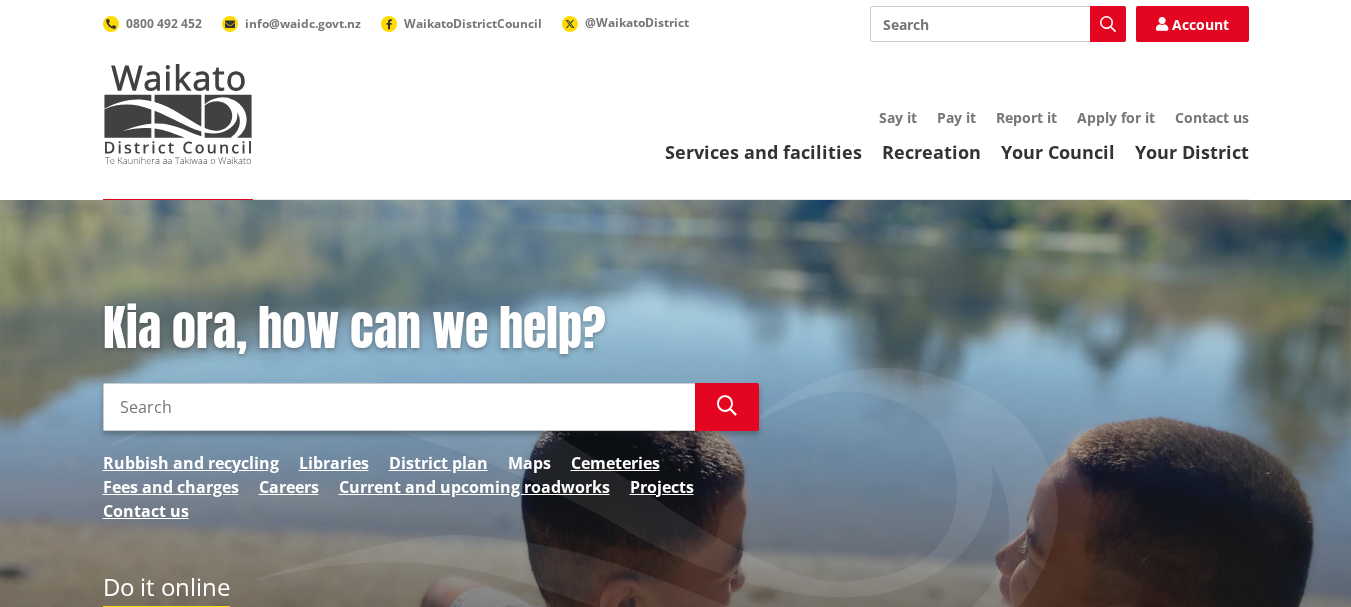 click on "Maps" at bounding box center [529, 463] 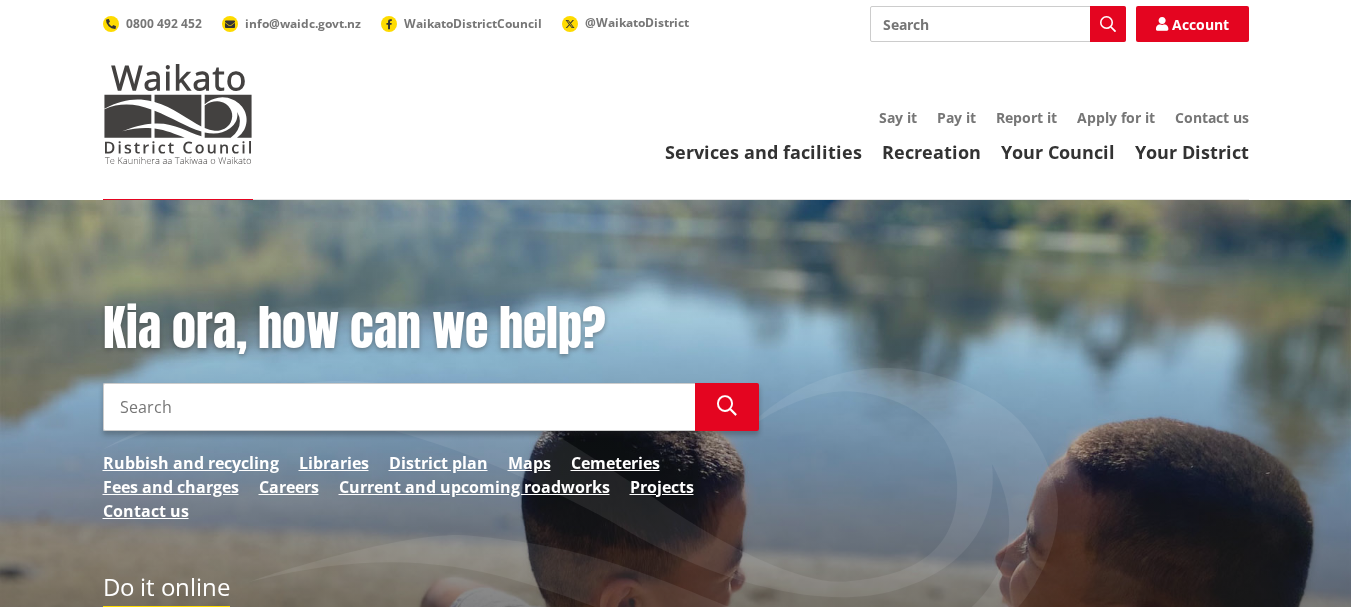 click on "Search" at bounding box center (399, 407) 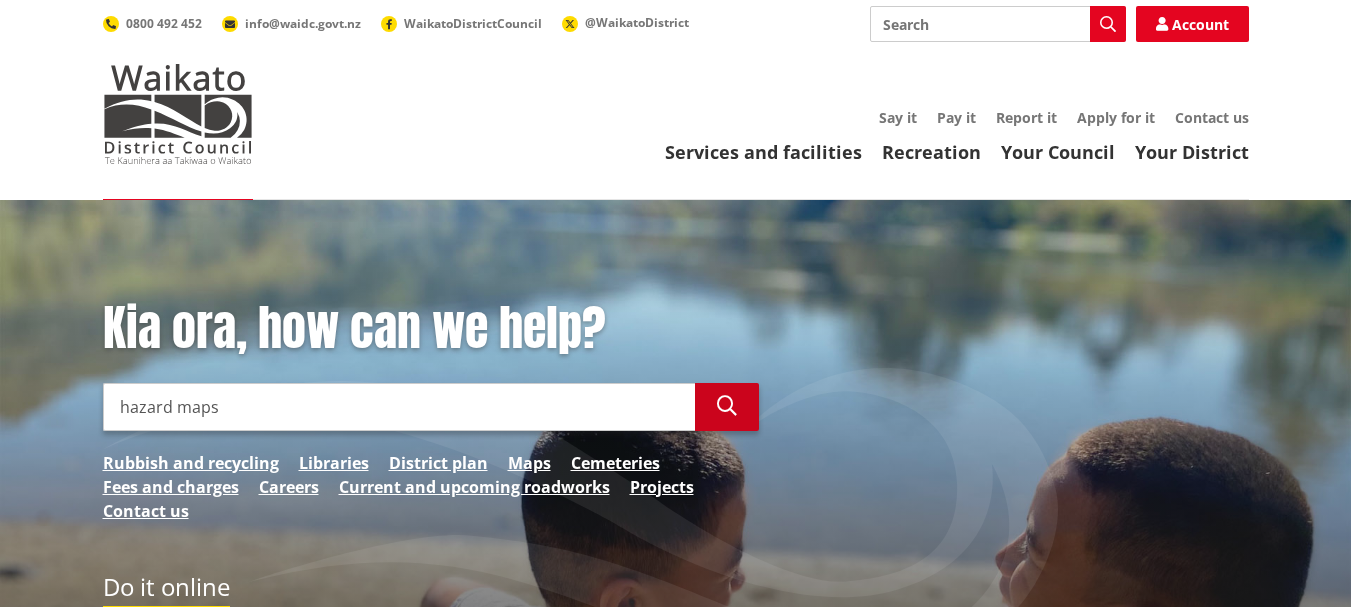 type on "hazard maps" 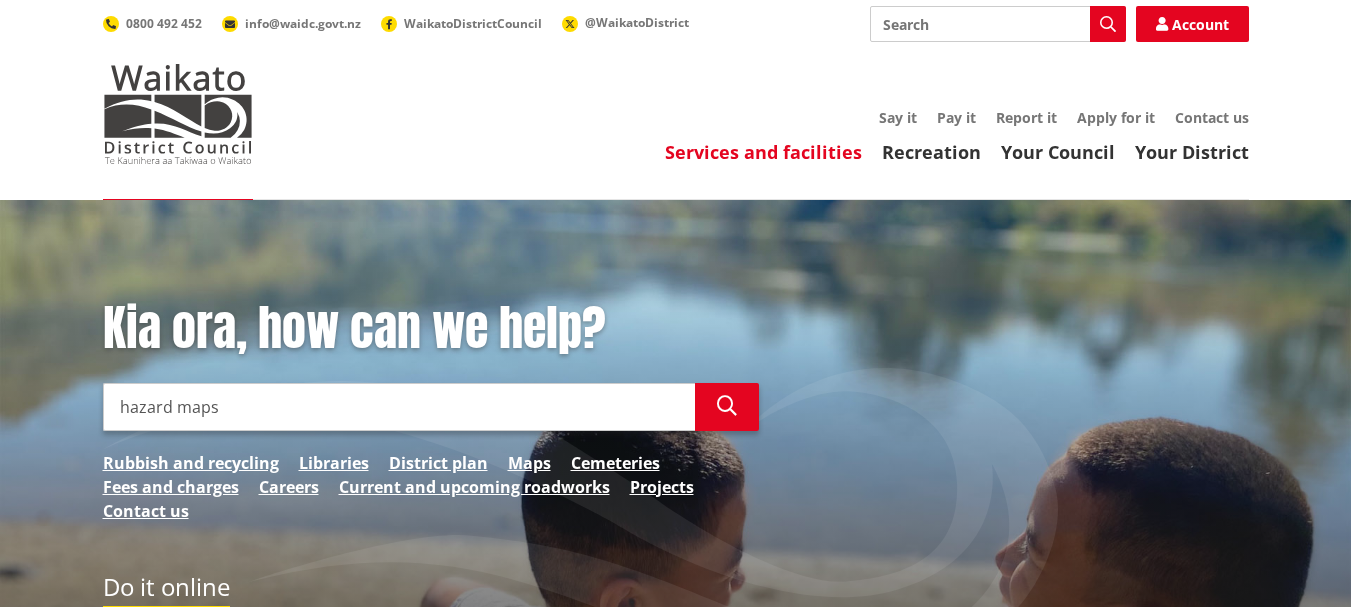 click on "Services and facilities" at bounding box center (763, 152) 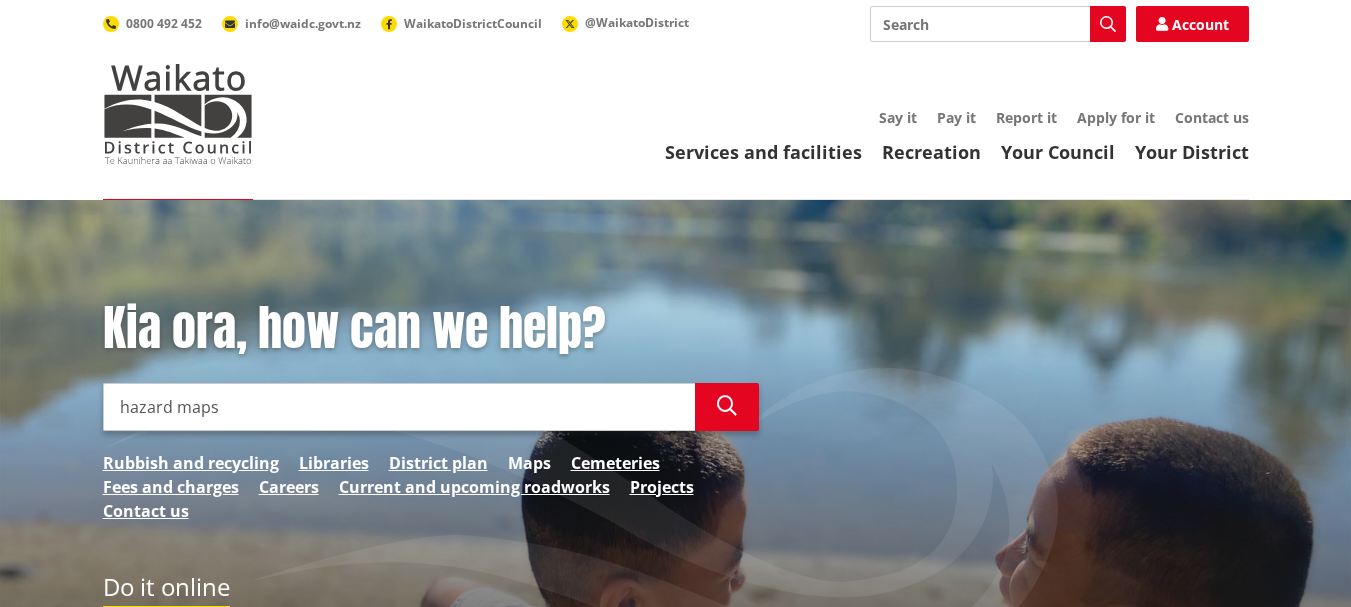 click on "Maps" at bounding box center (529, 463) 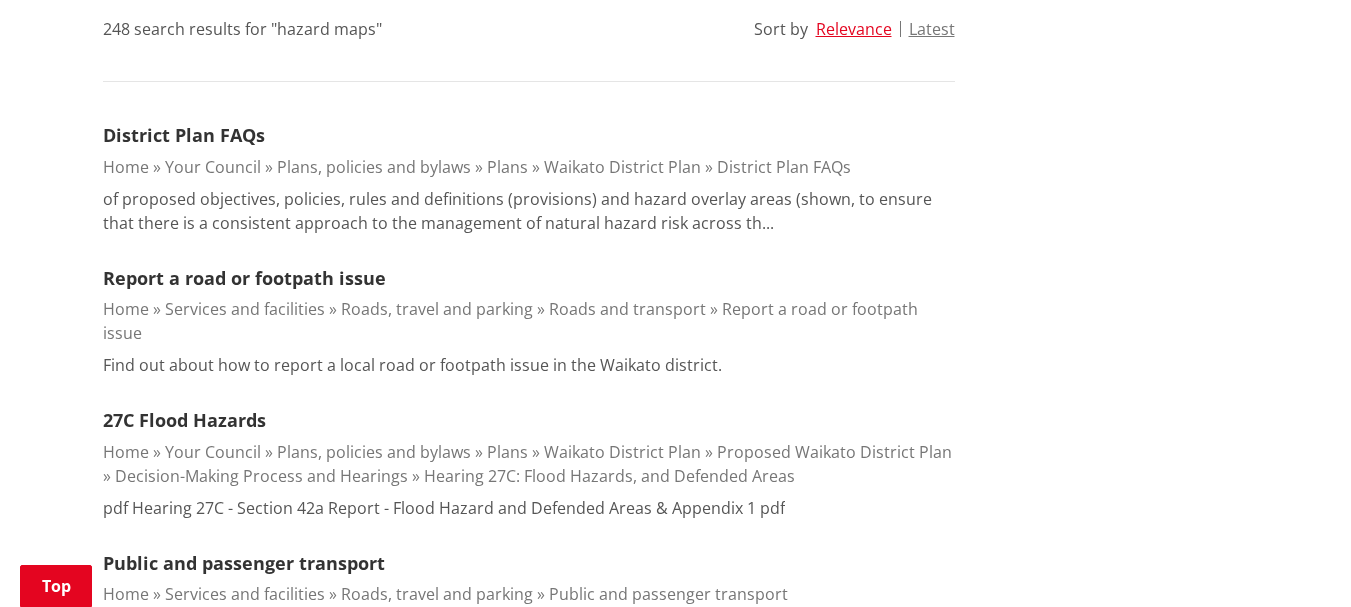 scroll, scrollTop: 700, scrollLeft: 0, axis: vertical 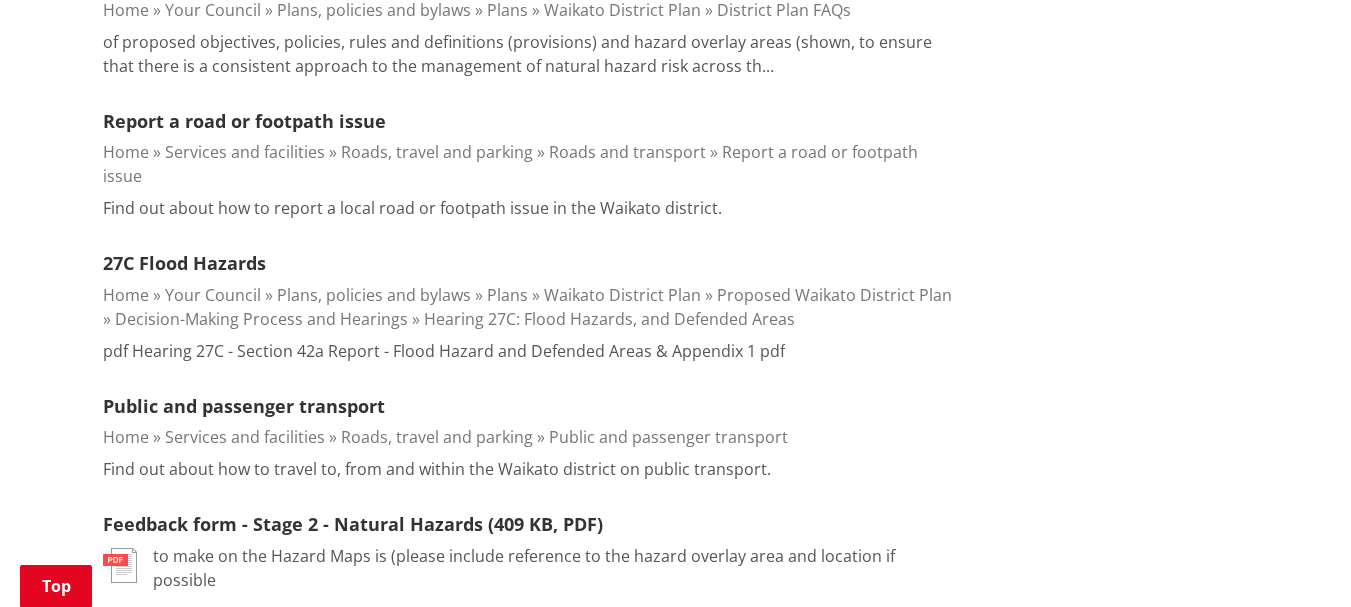 click at bounding box center [120, 565] 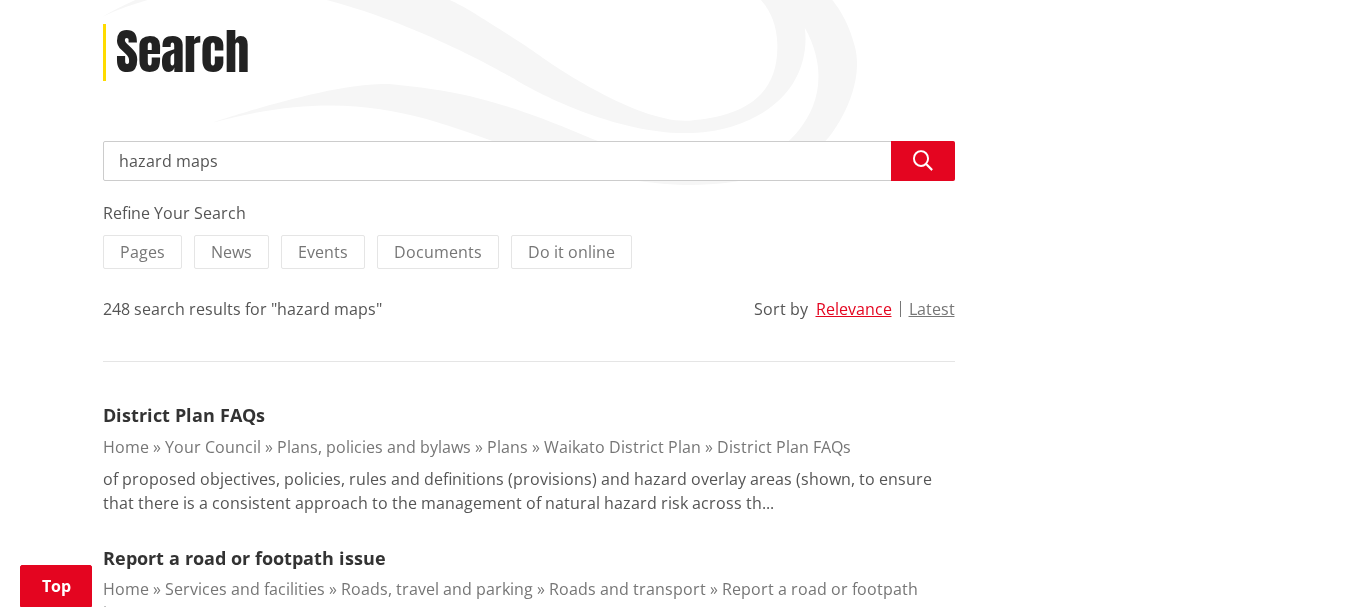 scroll, scrollTop: 200, scrollLeft: 0, axis: vertical 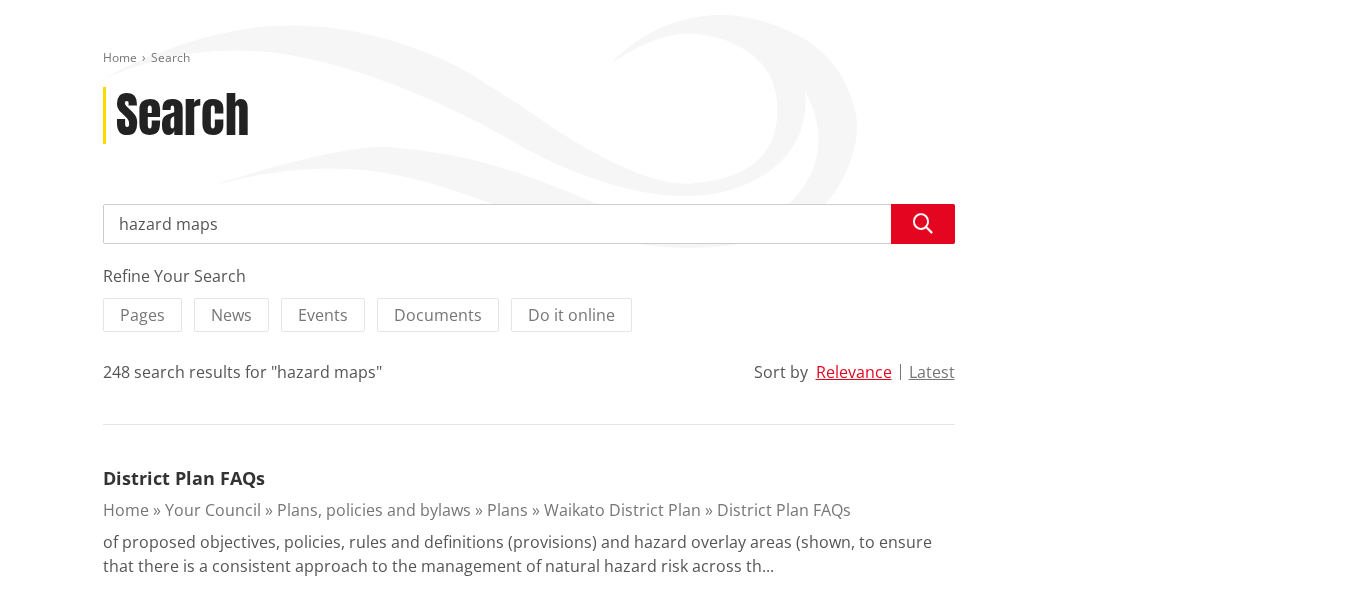 click on "hazard maps" at bounding box center (529, 224) 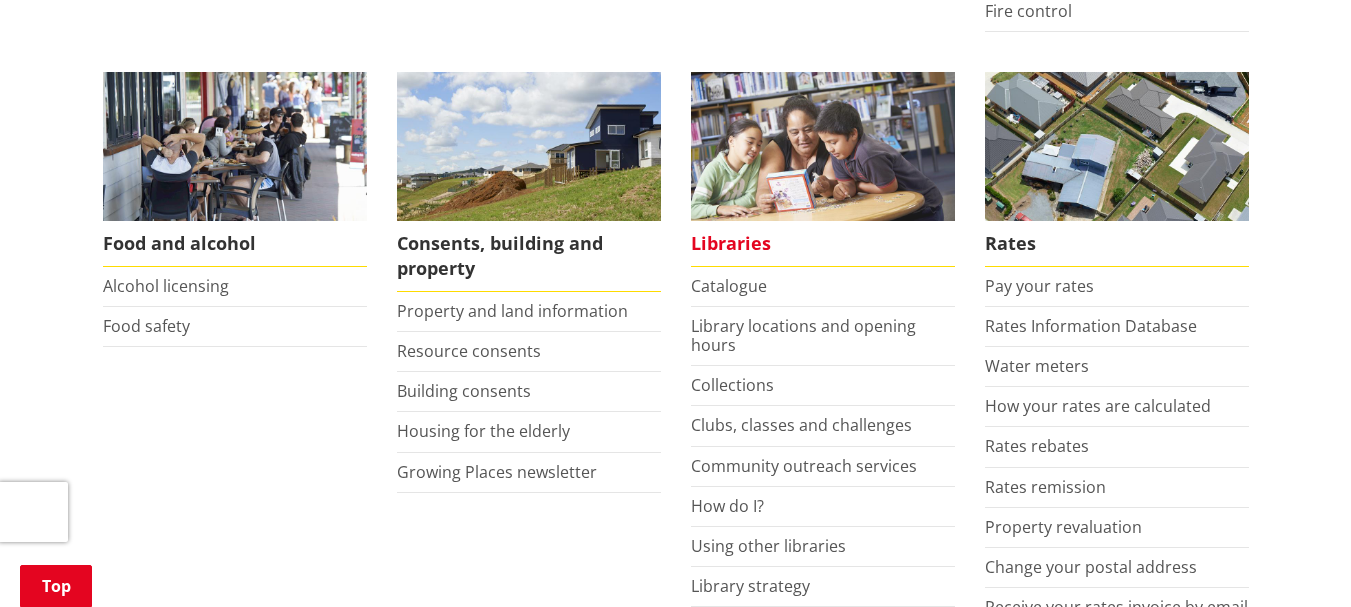 scroll, scrollTop: 900, scrollLeft: 0, axis: vertical 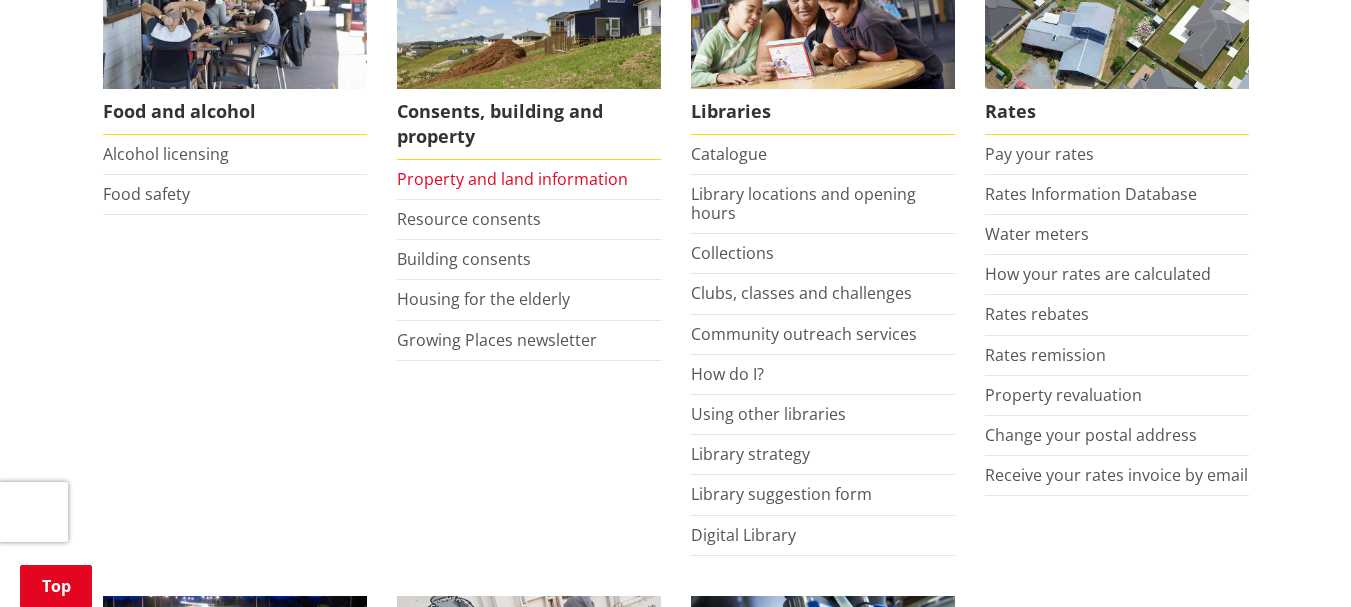 click on "Property and land information" at bounding box center [512, 179] 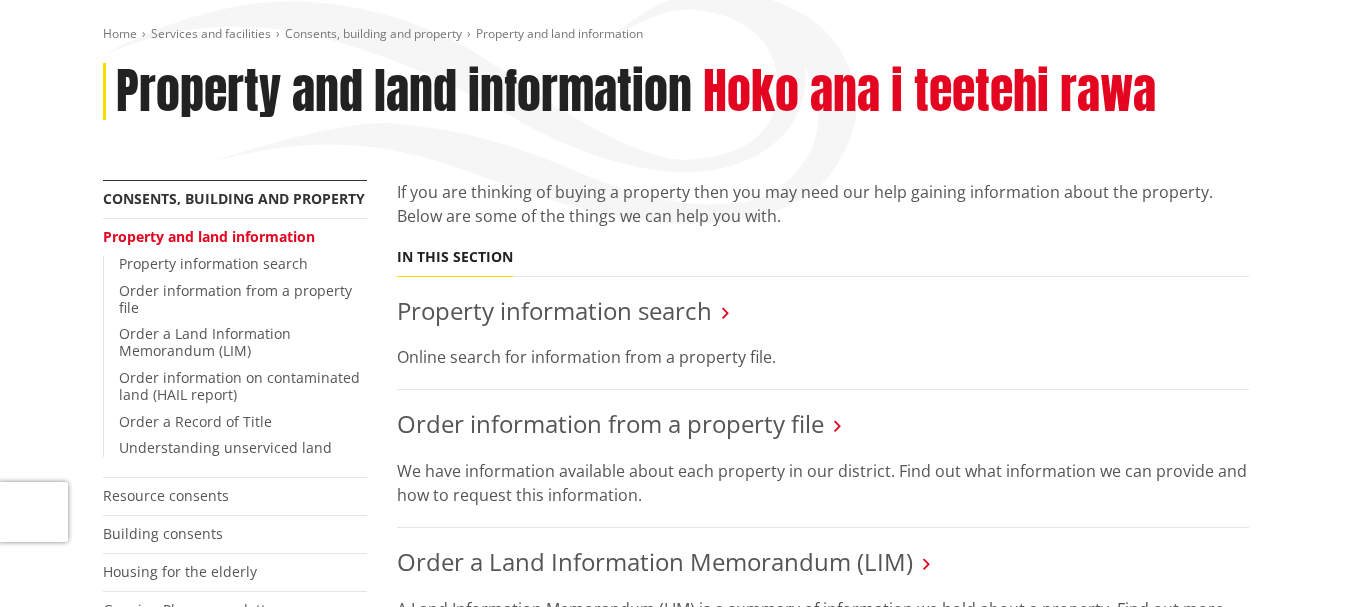scroll, scrollTop: 0, scrollLeft: 0, axis: both 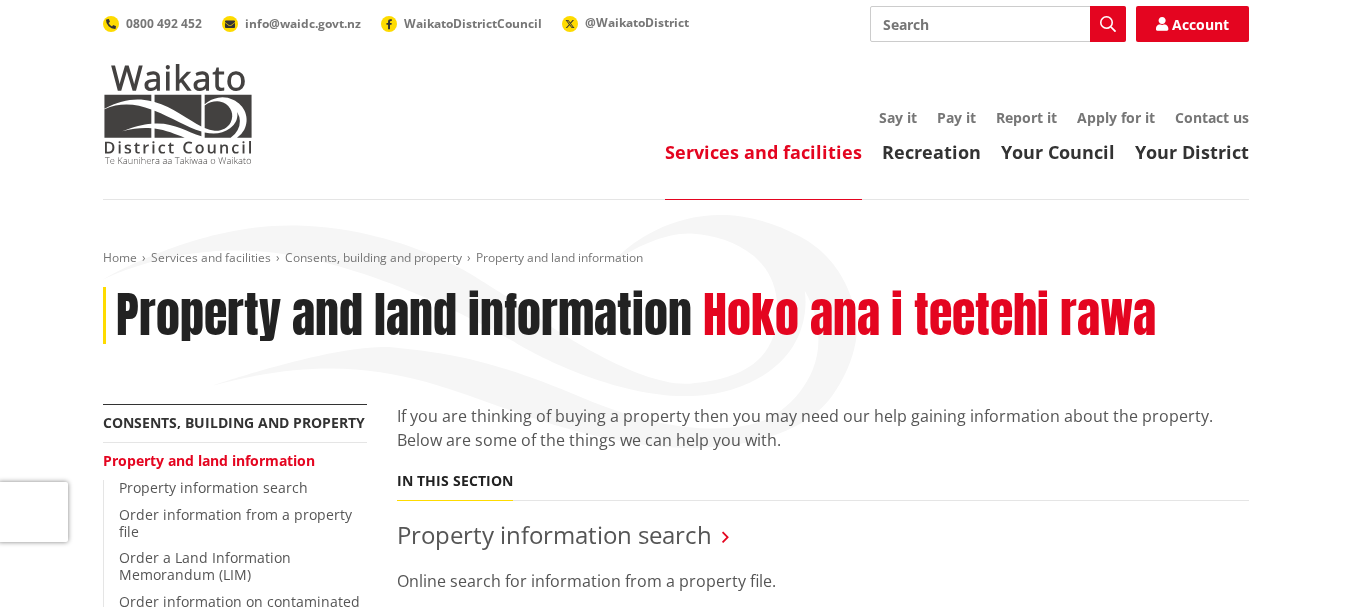 click on "Services and facilities" at bounding box center [763, 152] 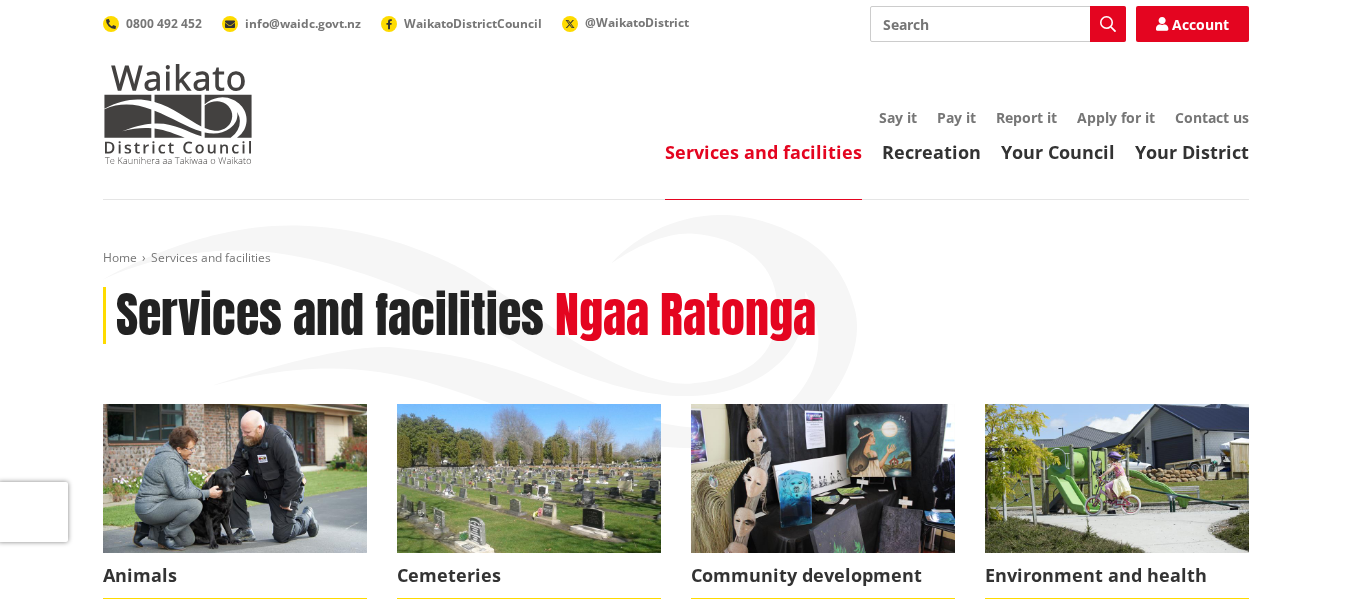 scroll, scrollTop: 0, scrollLeft: 0, axis: both 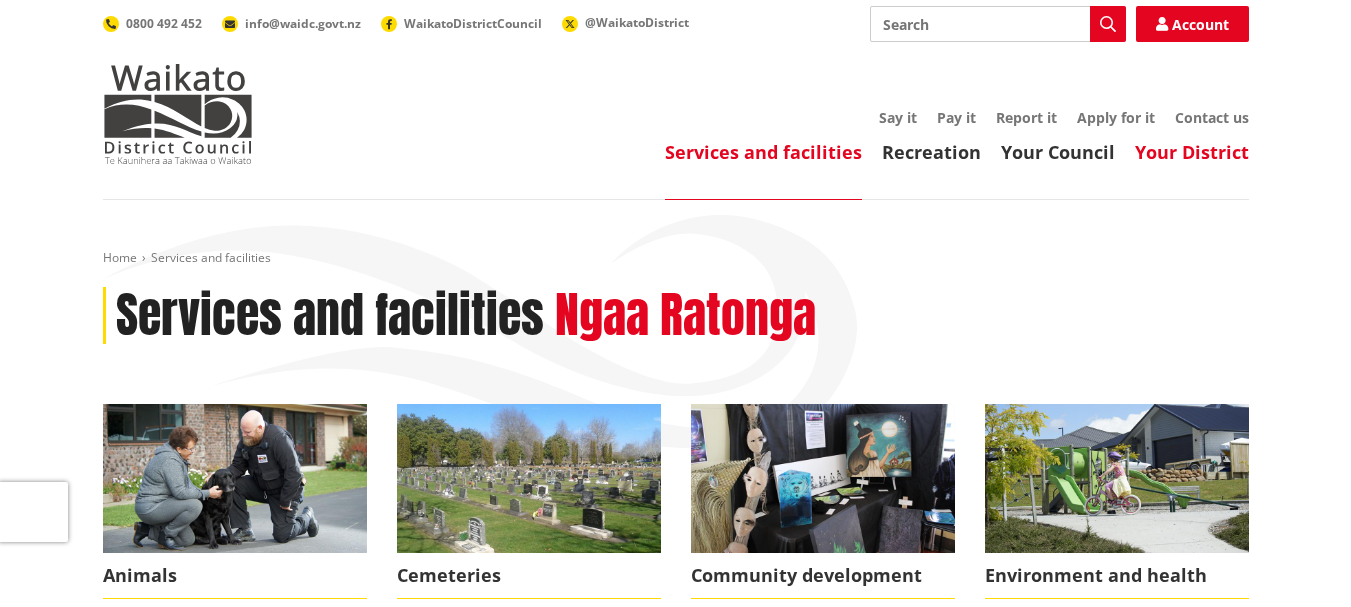 click on "Your District" at bounding box center (1192, 152) 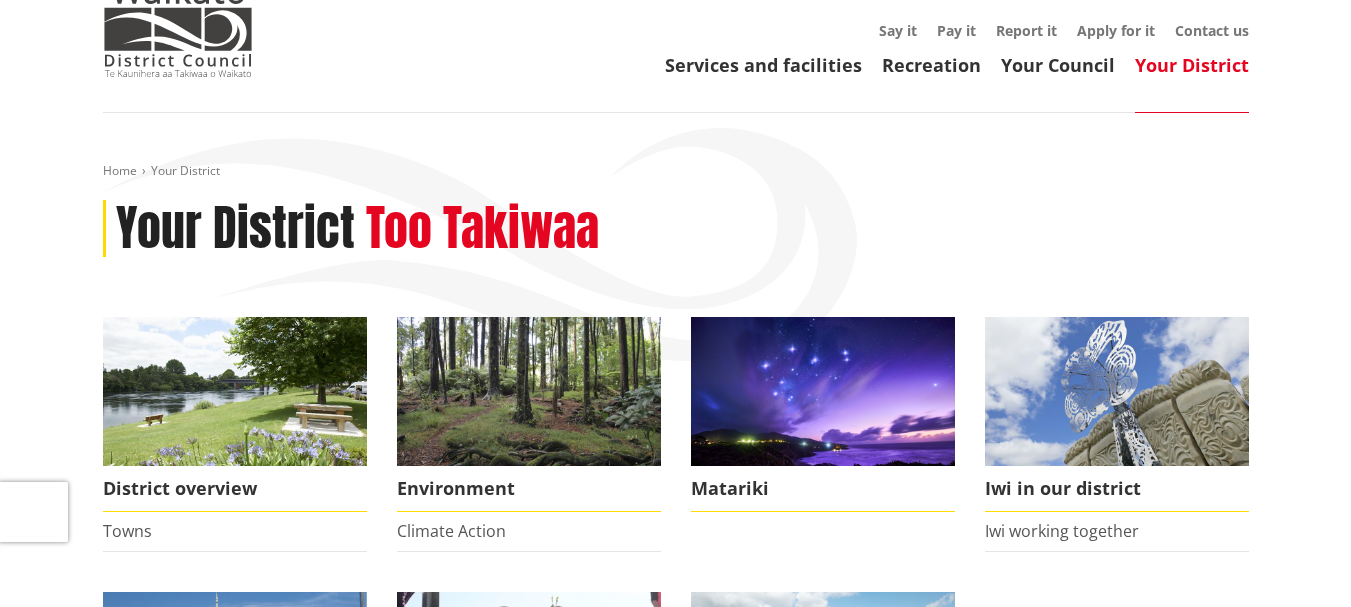 scroll, scrollTop: 0, scrollLeft: 0, axis: both 